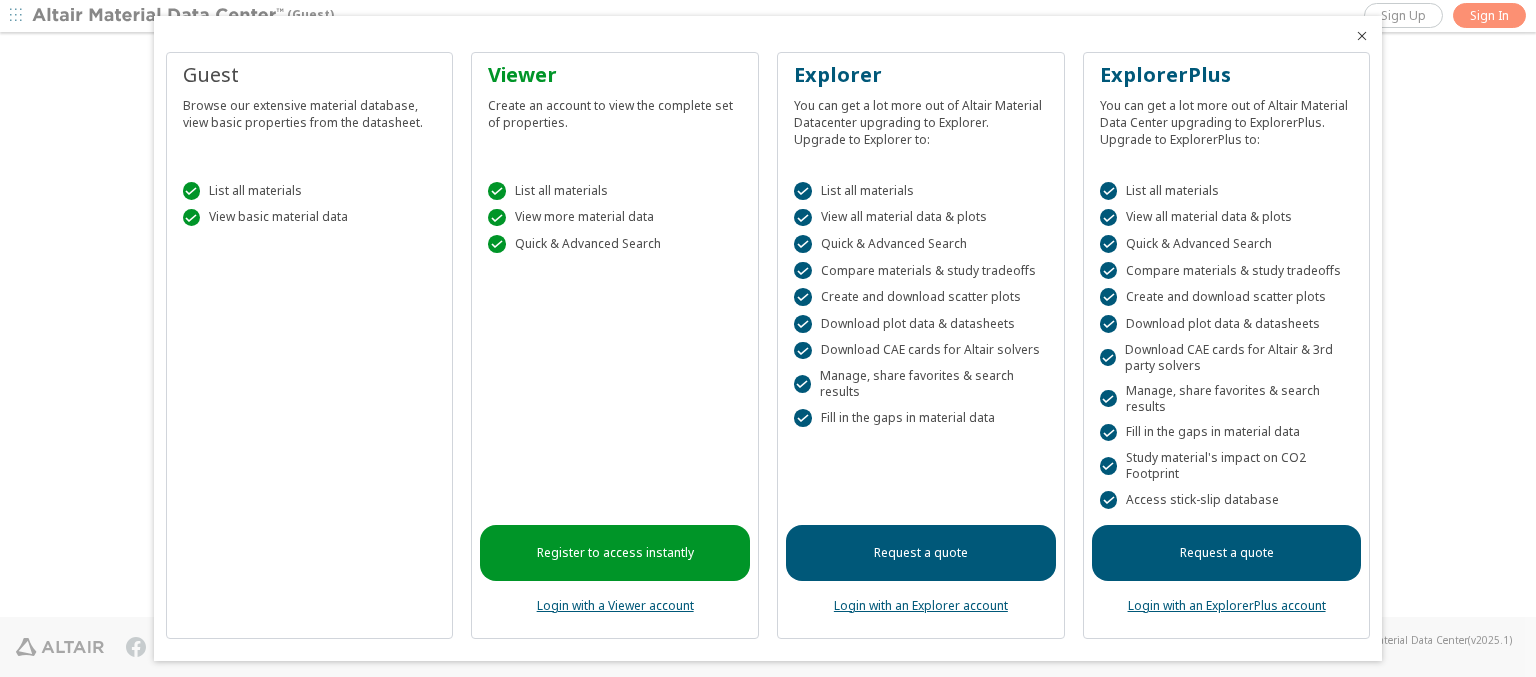 scroll, scrollTop: 0, scrollLeft: 0, axis: both 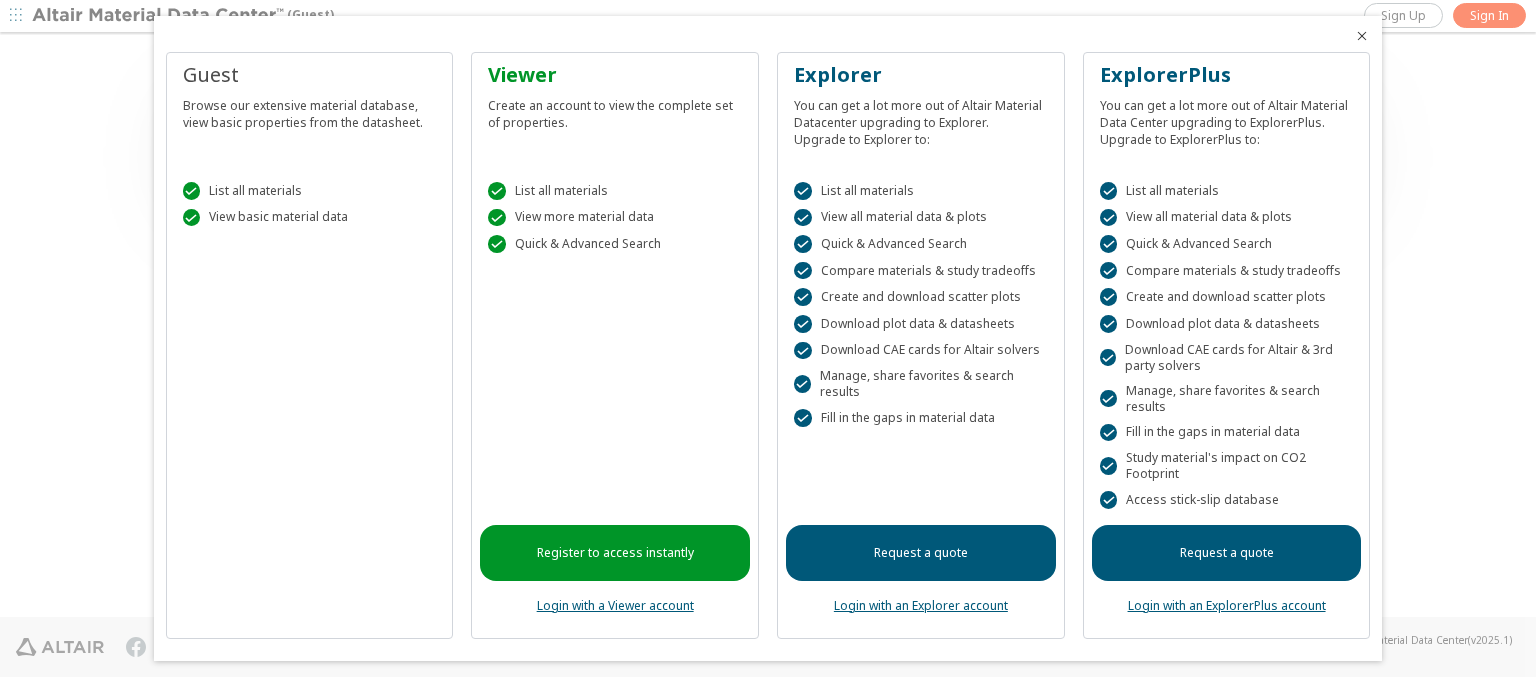 click at bounding box center (1362, 36) 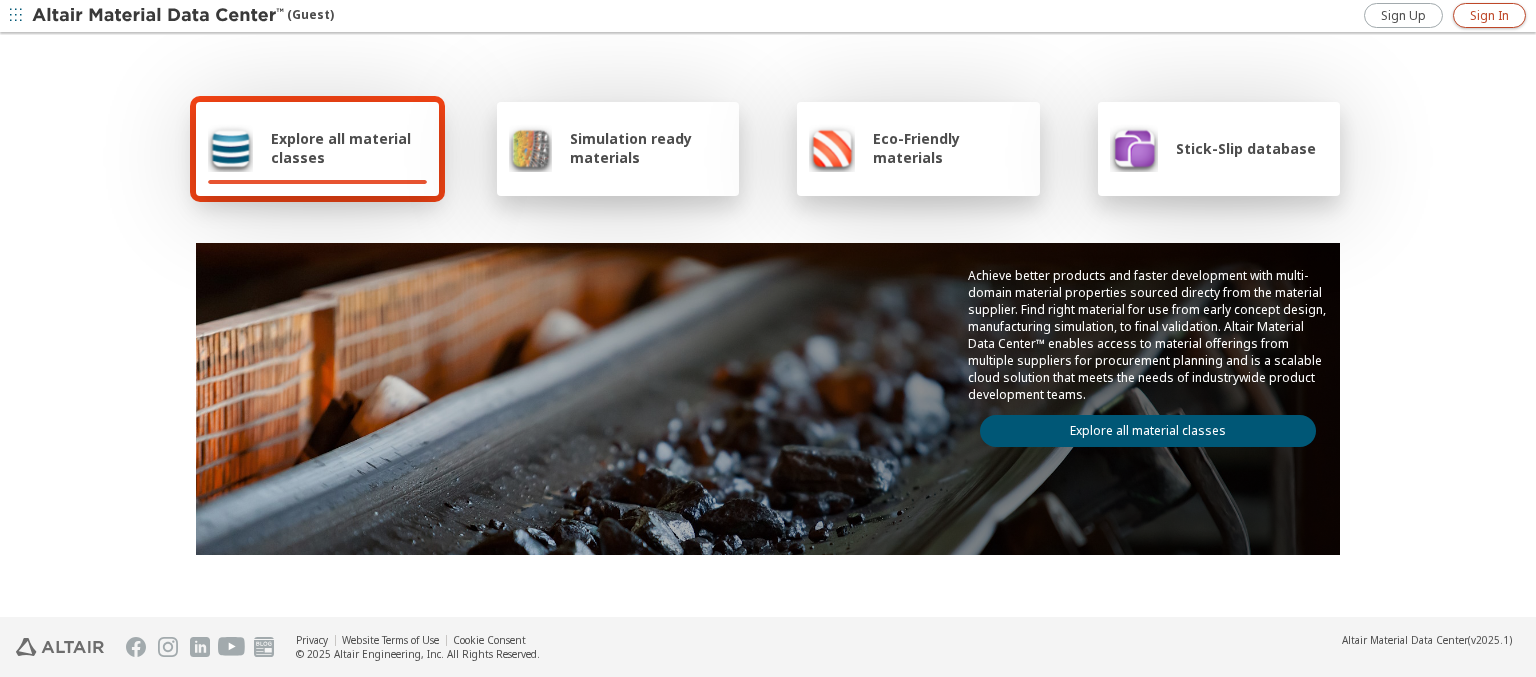 click on "Sign In" at bounding box center [1489, 16] 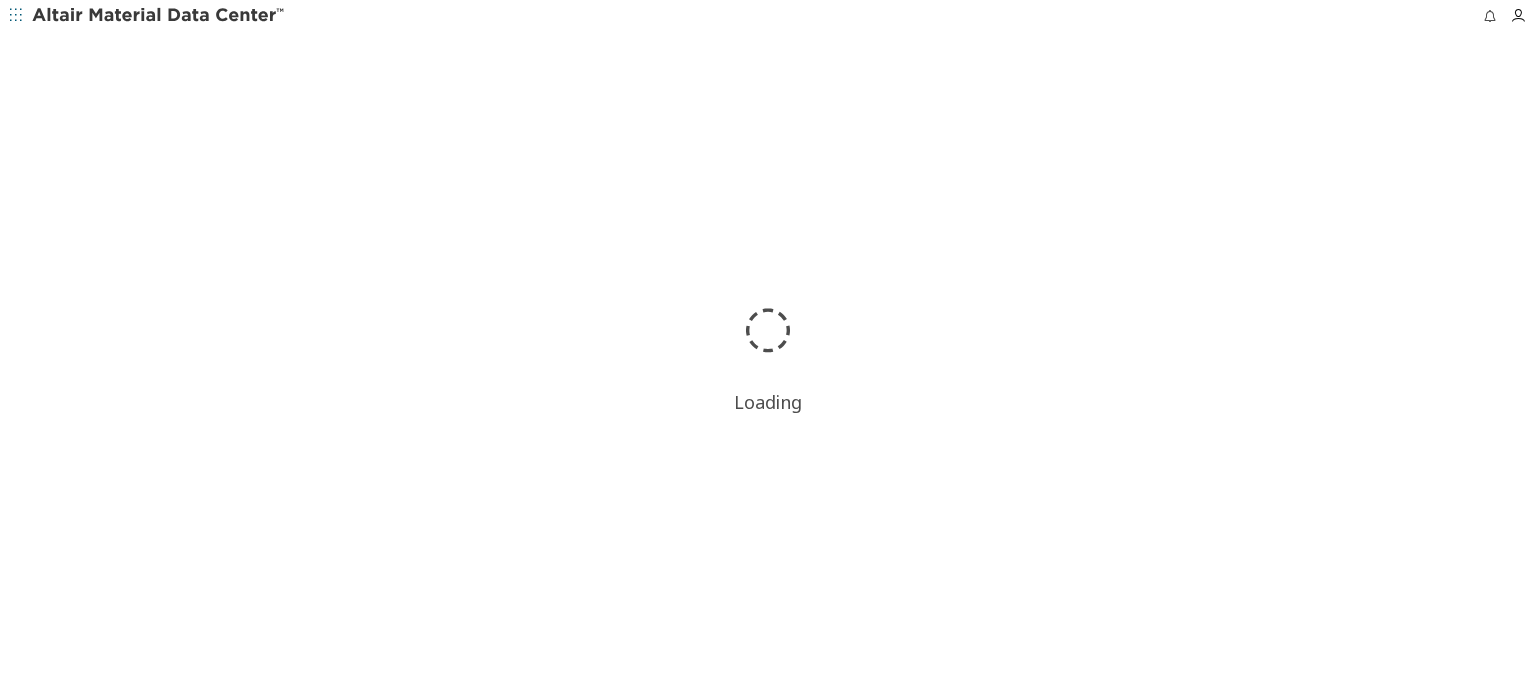scroll, scrollTop: 0, scrollLeft: 0, axis: both 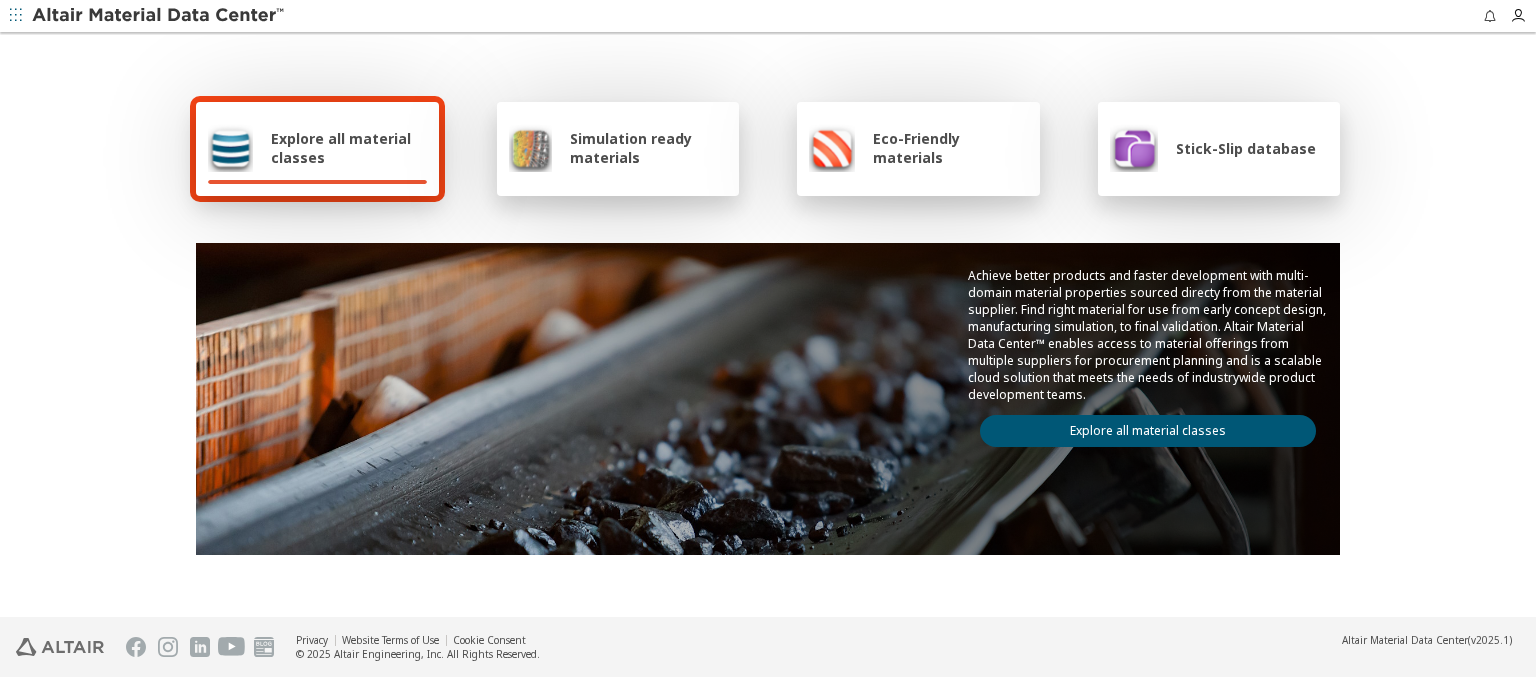 click at bounding box center [159, 16] 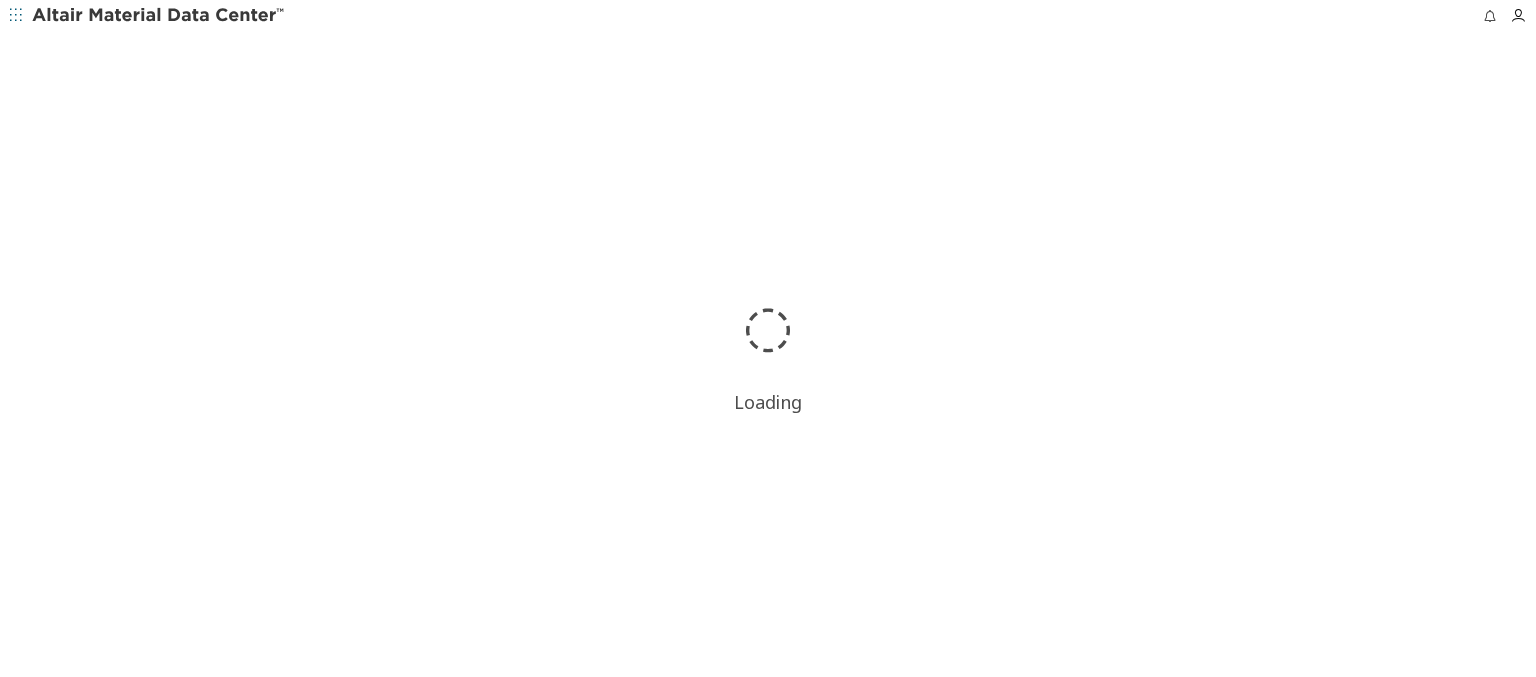 scroll, scrollTop: 0, scrollLeft: 0, axis: both 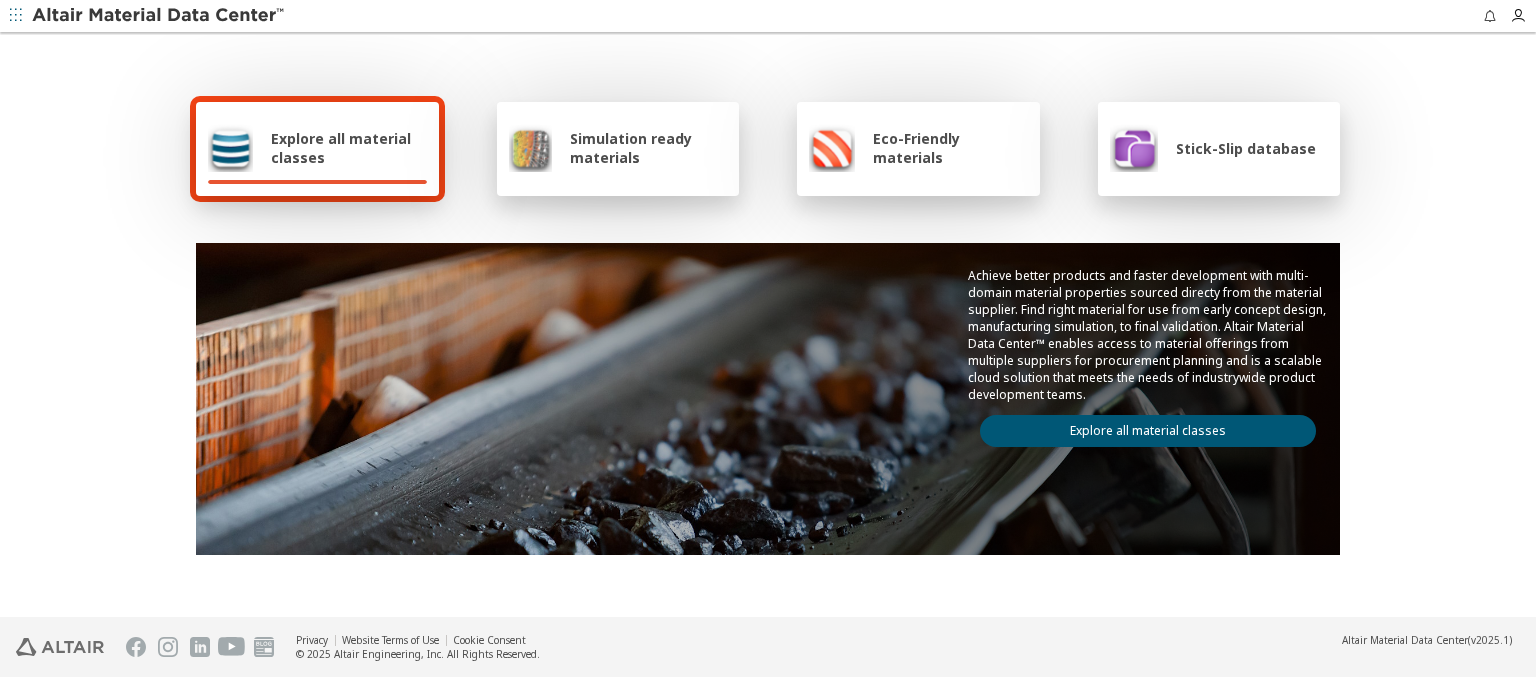 click on "Explore all material classes" at bounding box center [349, 148] 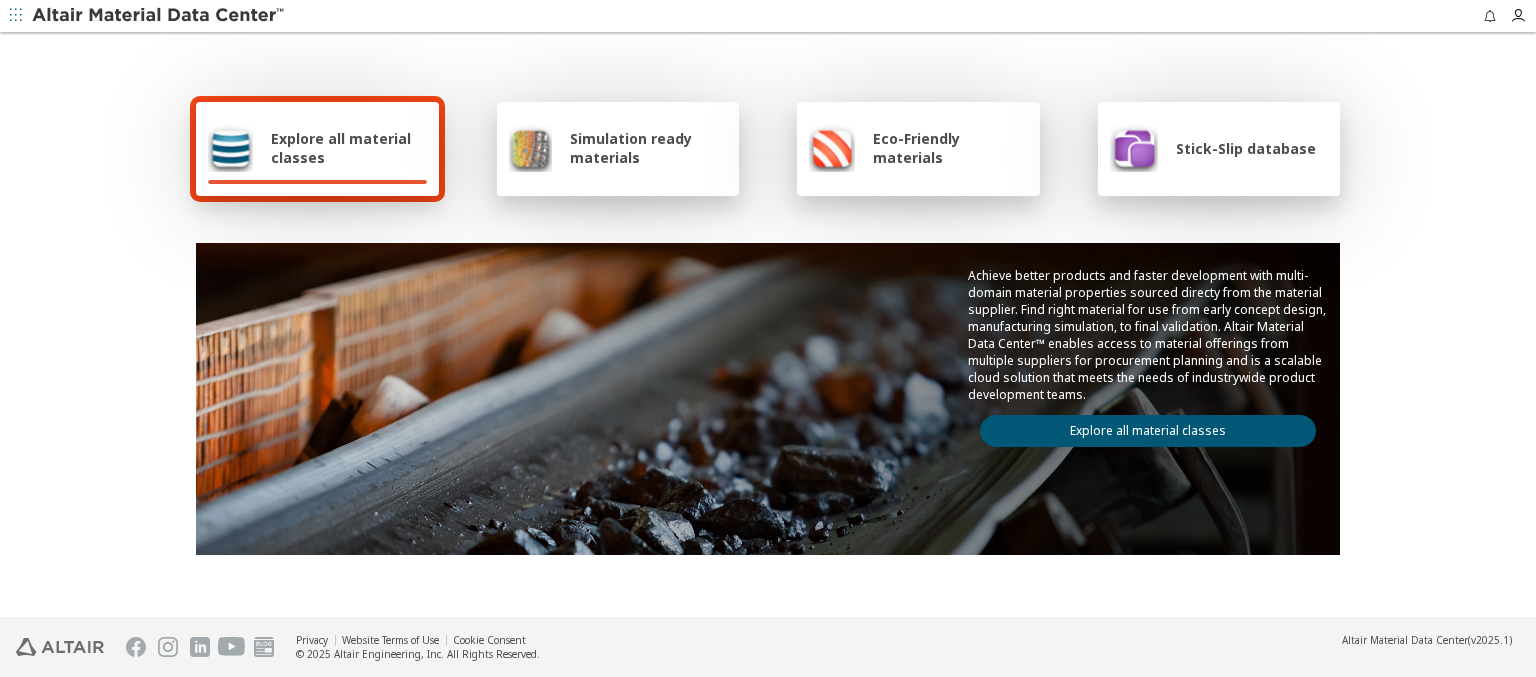 click on "Explore all material classes" at bounding box center [1148, 431] 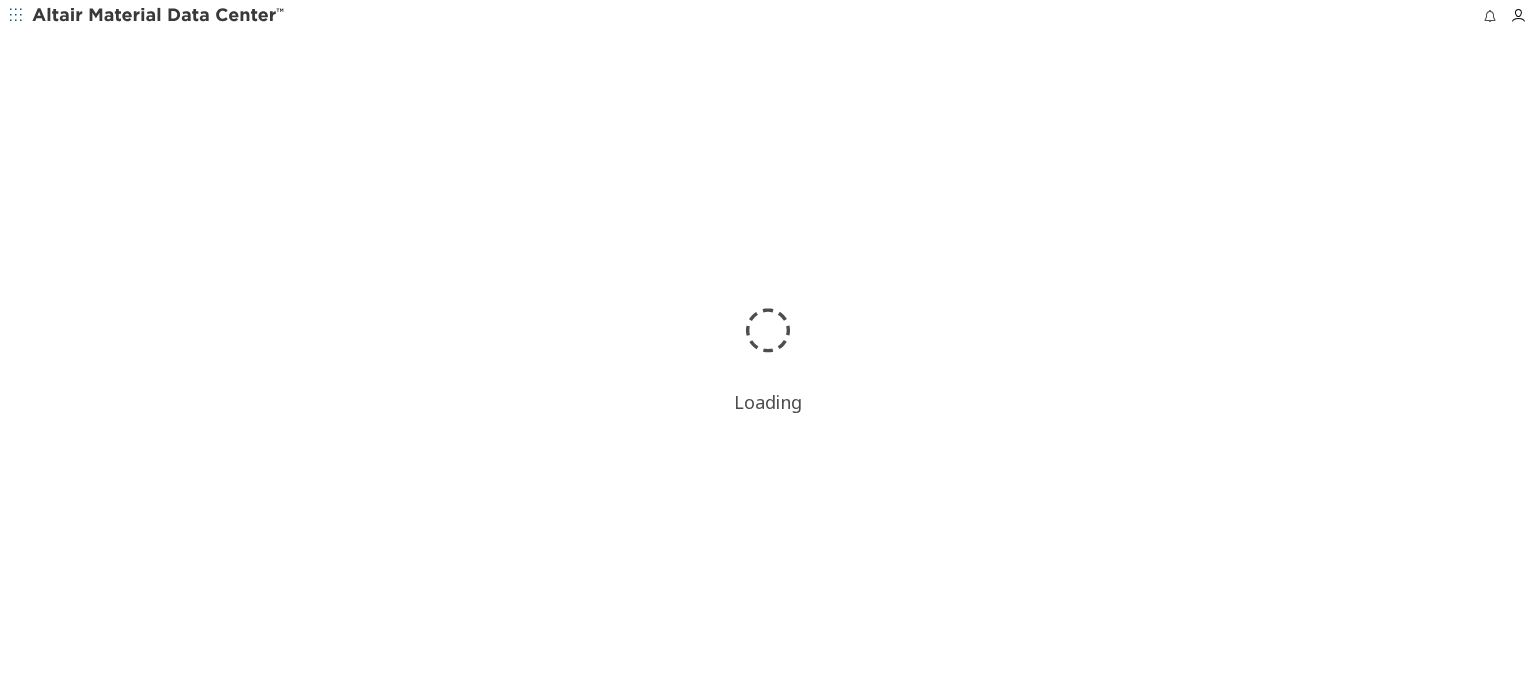 scroll, scrollTop: 0, scrollLeft: 0, axis: both 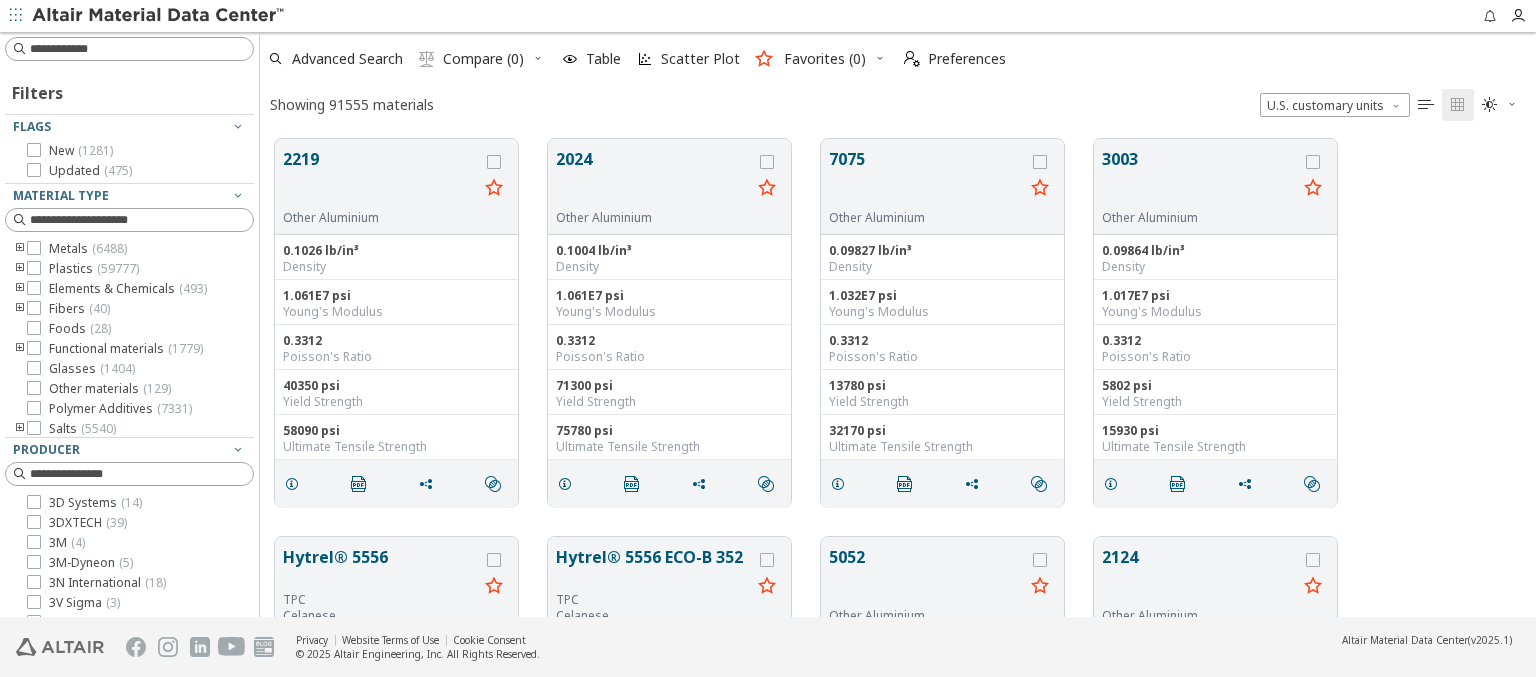 click at bounding box center [880, 58] 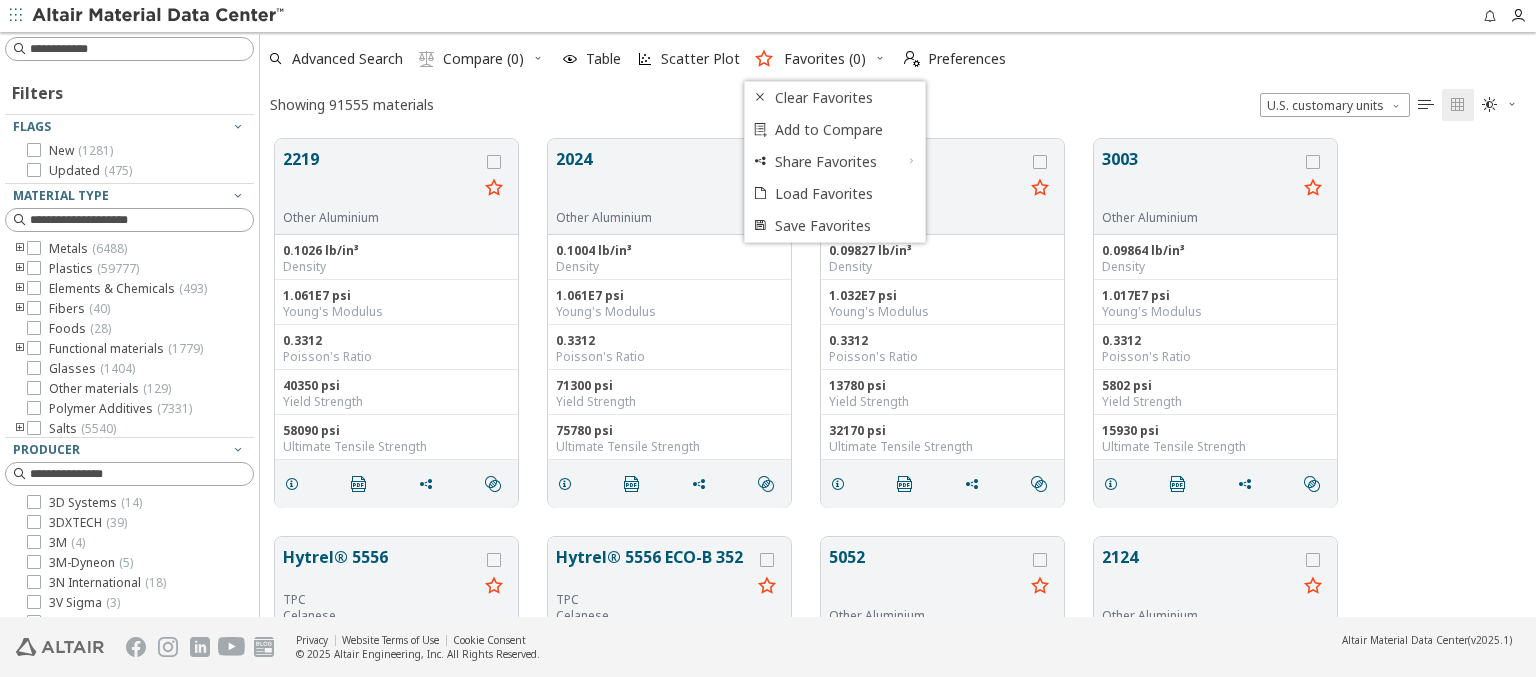 click at bounding box center [238, 683] 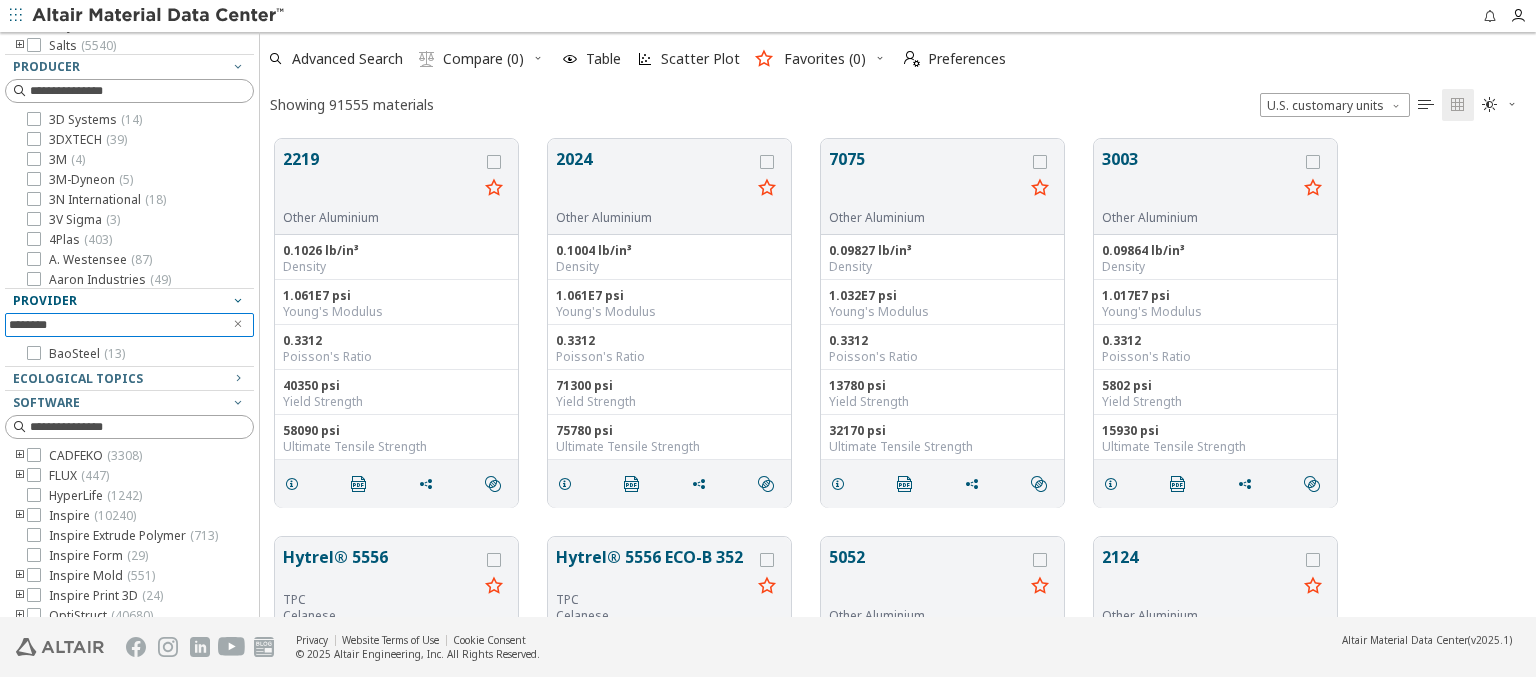 scroll, scrollTop: 416, scrollLeft: 0, axis: vertical 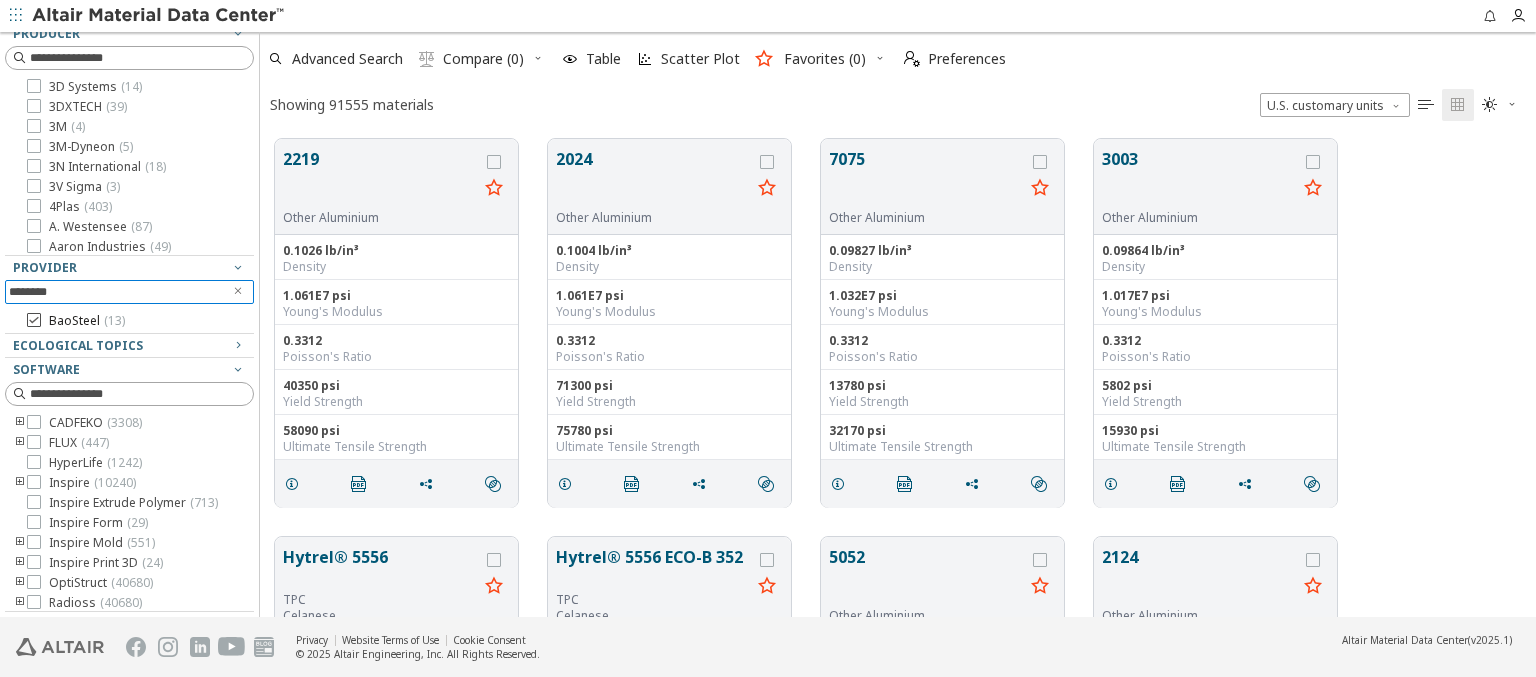 type on "********" 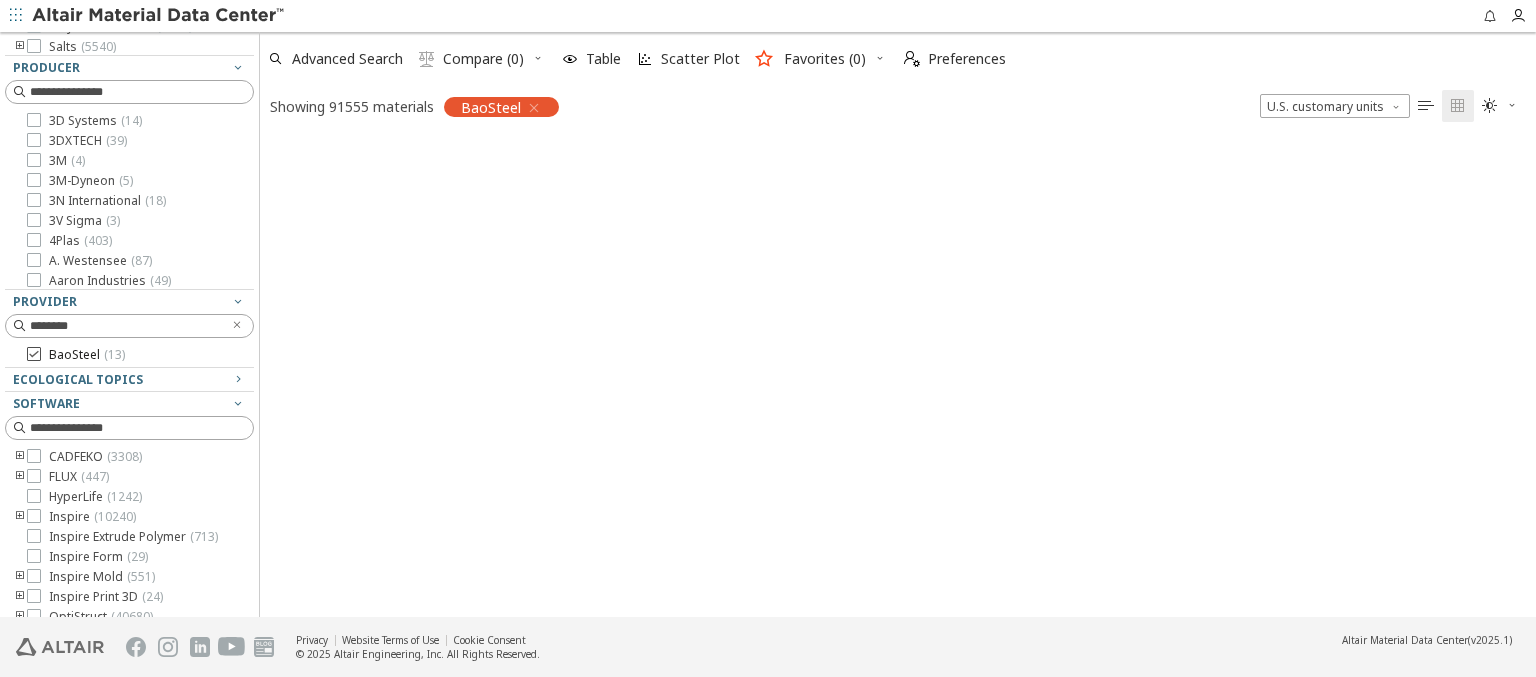 scroll, scrollTop: 475, scrollLeft: 1260, axis: both 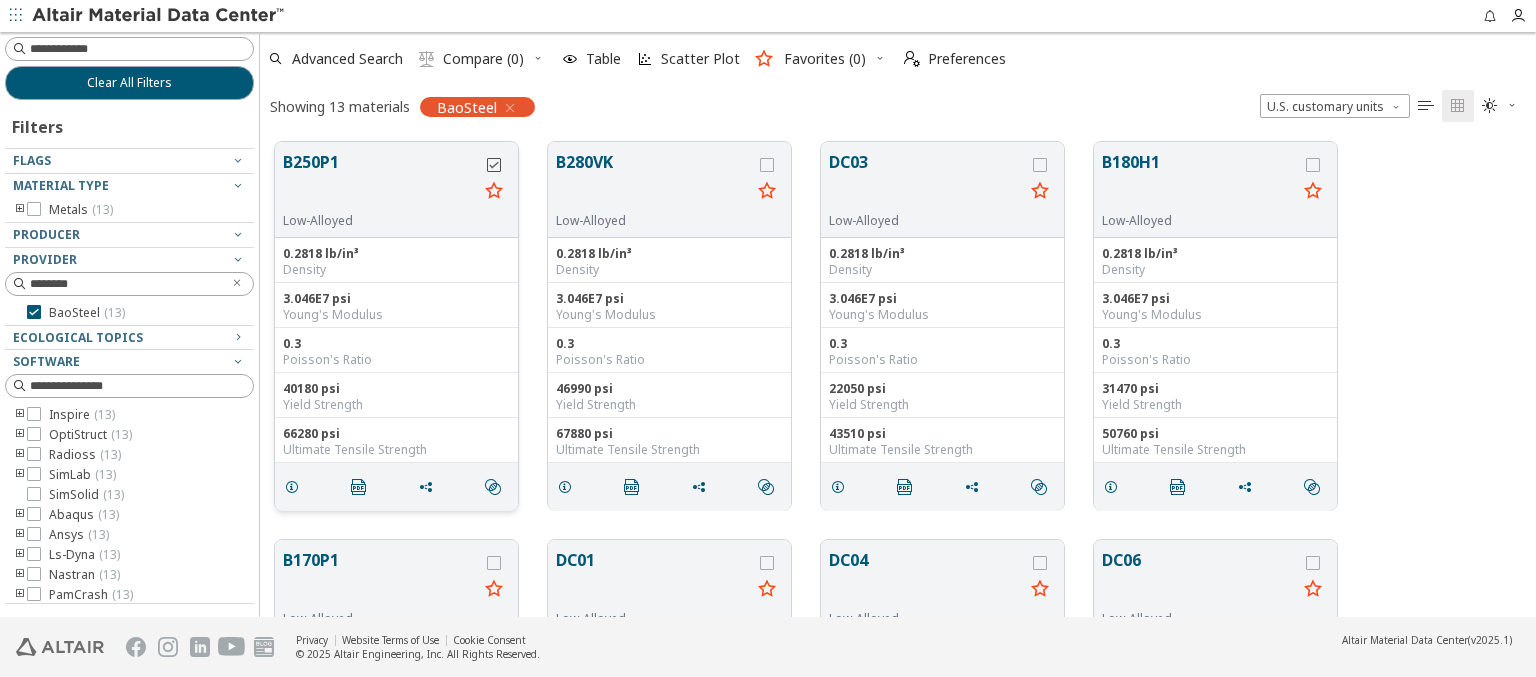 click at bounding box center [494, 165] 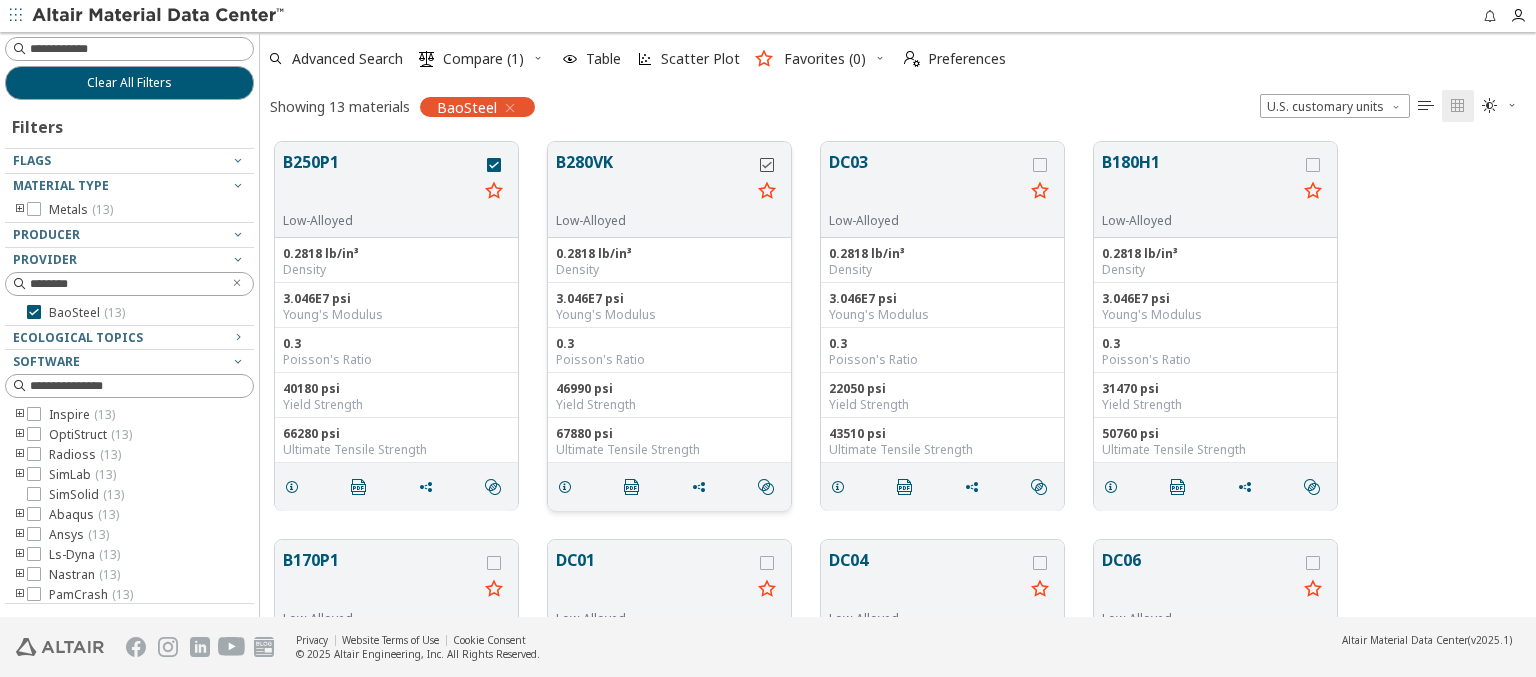 click at bounding box center (767, 165) 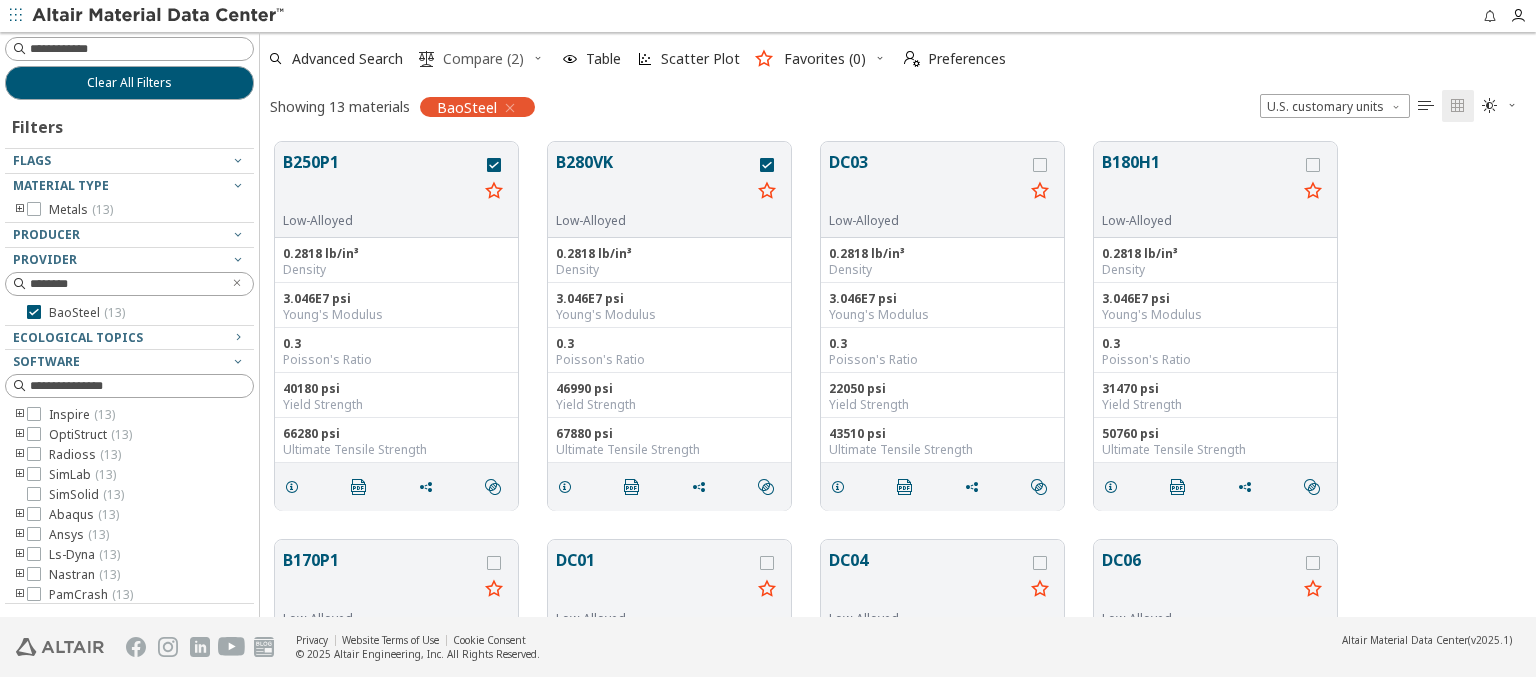 click on "Compare (2)" at bounding box center (483, 59) 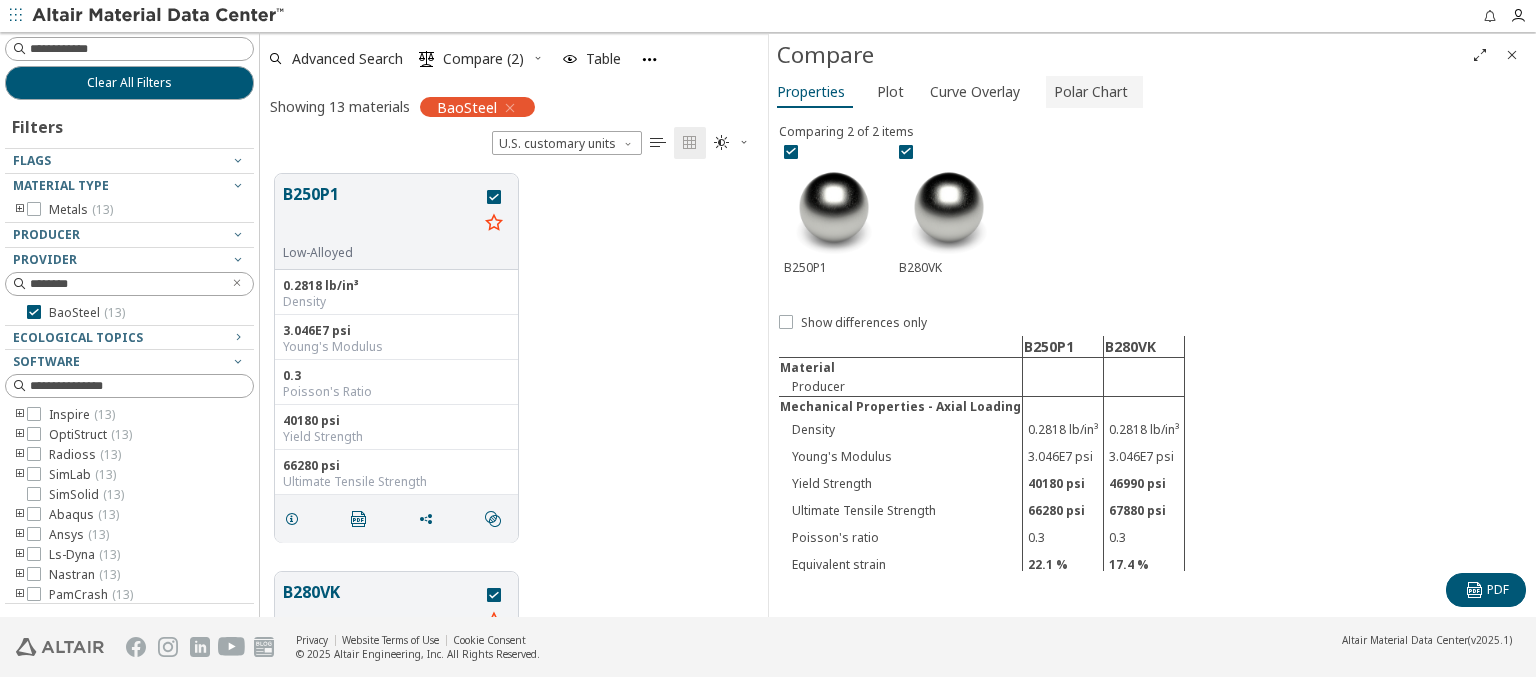 click on "Polar Chart" at bounding box center (1091, 92) 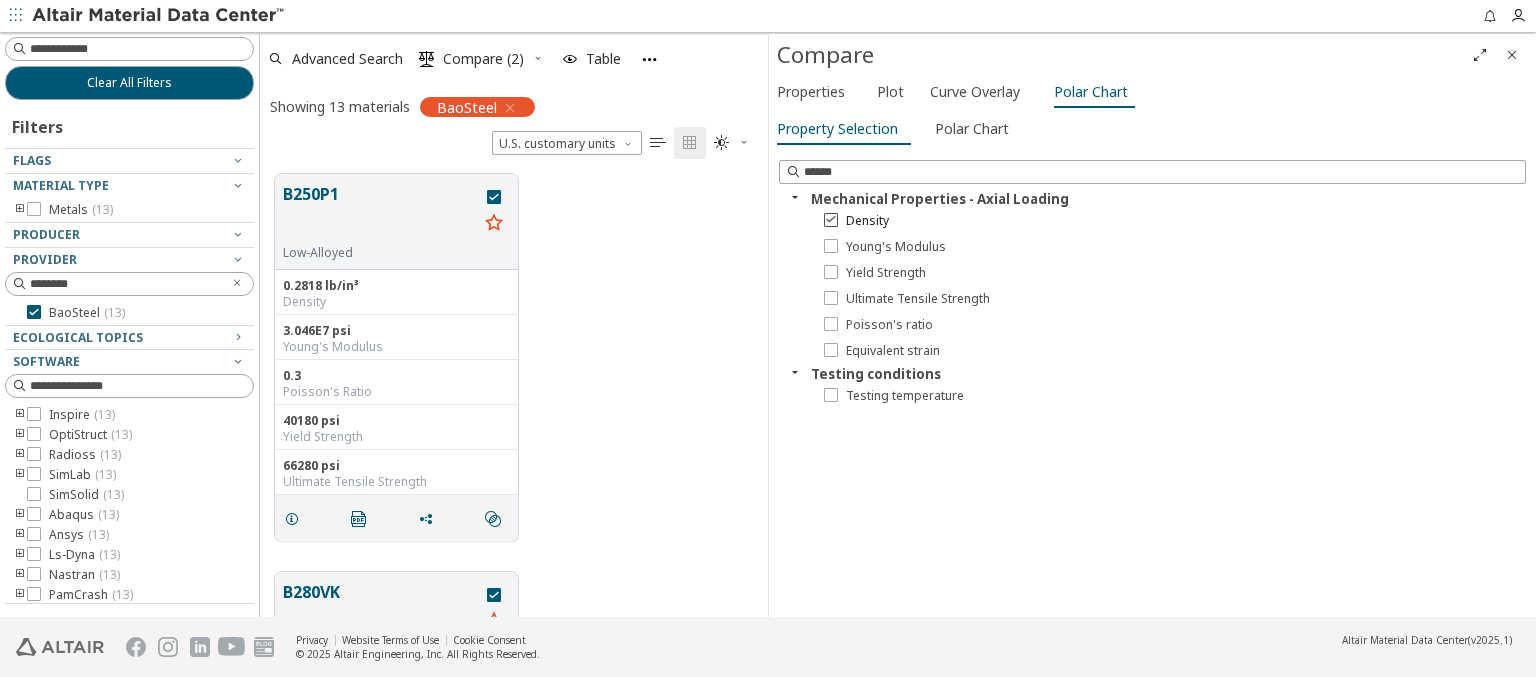 click on "Density" at bounding box center [867, 221] 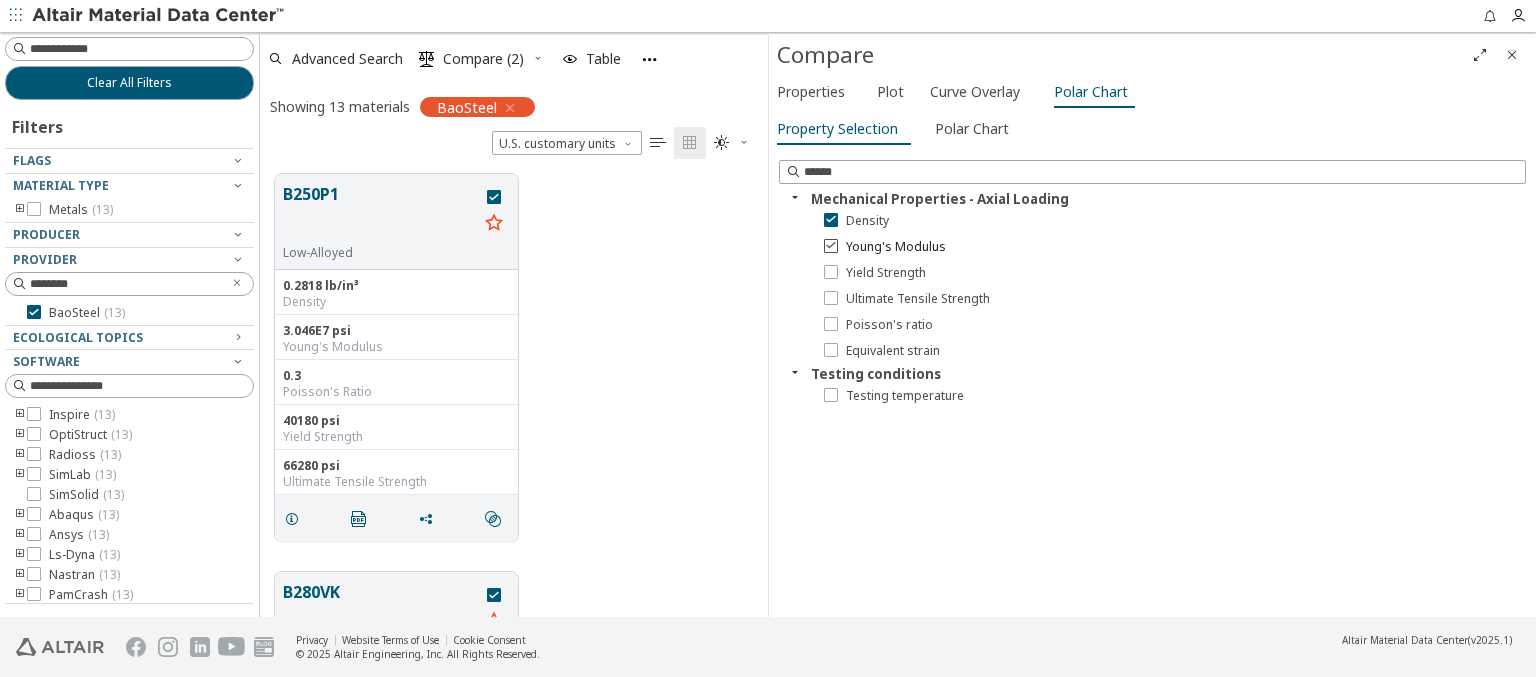 click on "Young's Modulus" at bounding box center [896, 247] 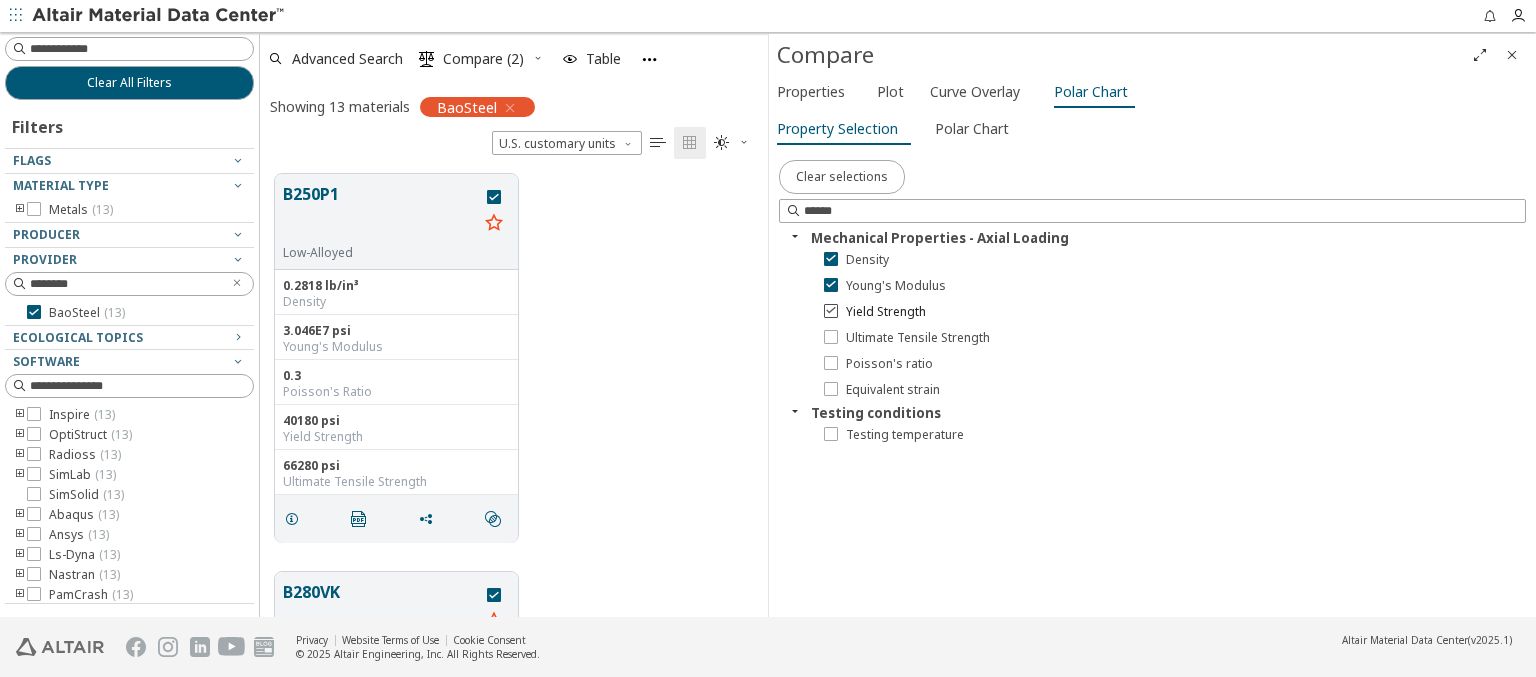 click on "Yield Strength" at bounding box center (886, 312) 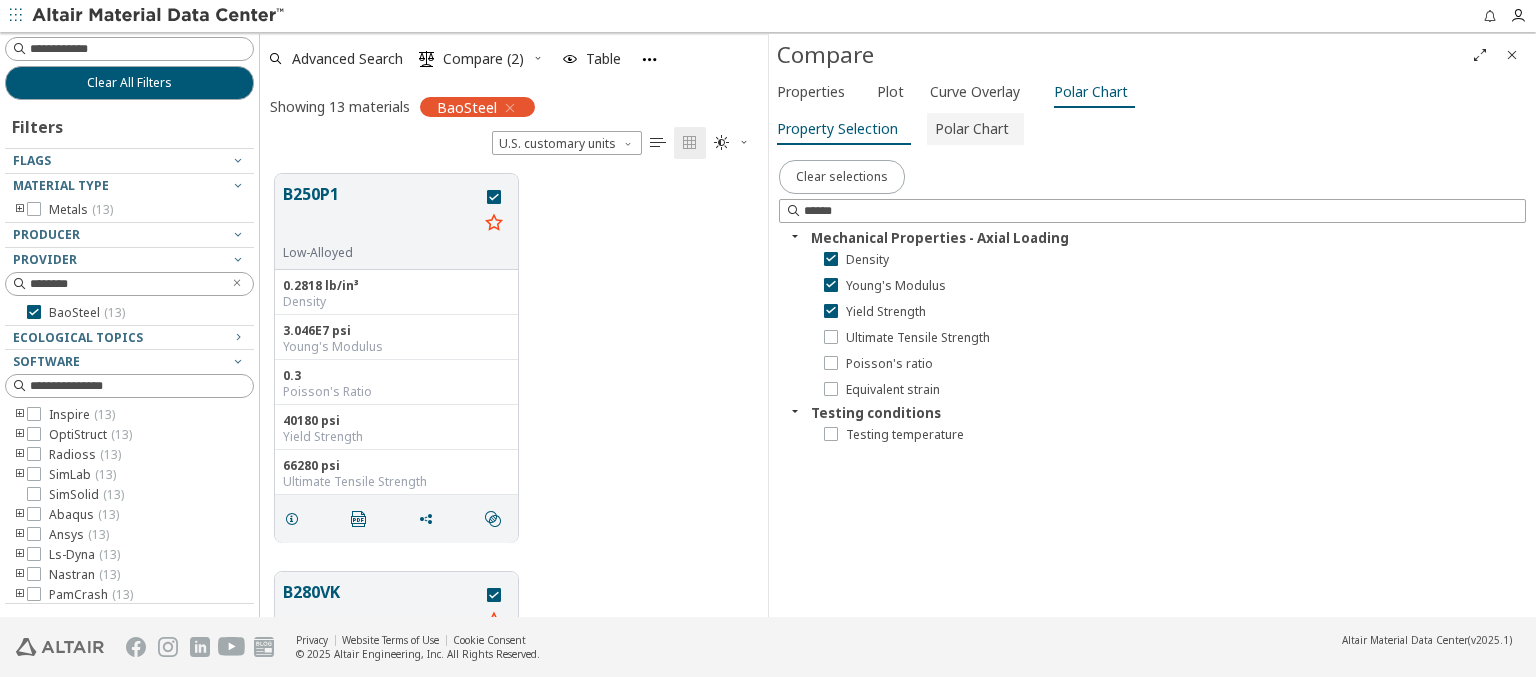 click on "Polar Chart" at bounding box center [972, 129] 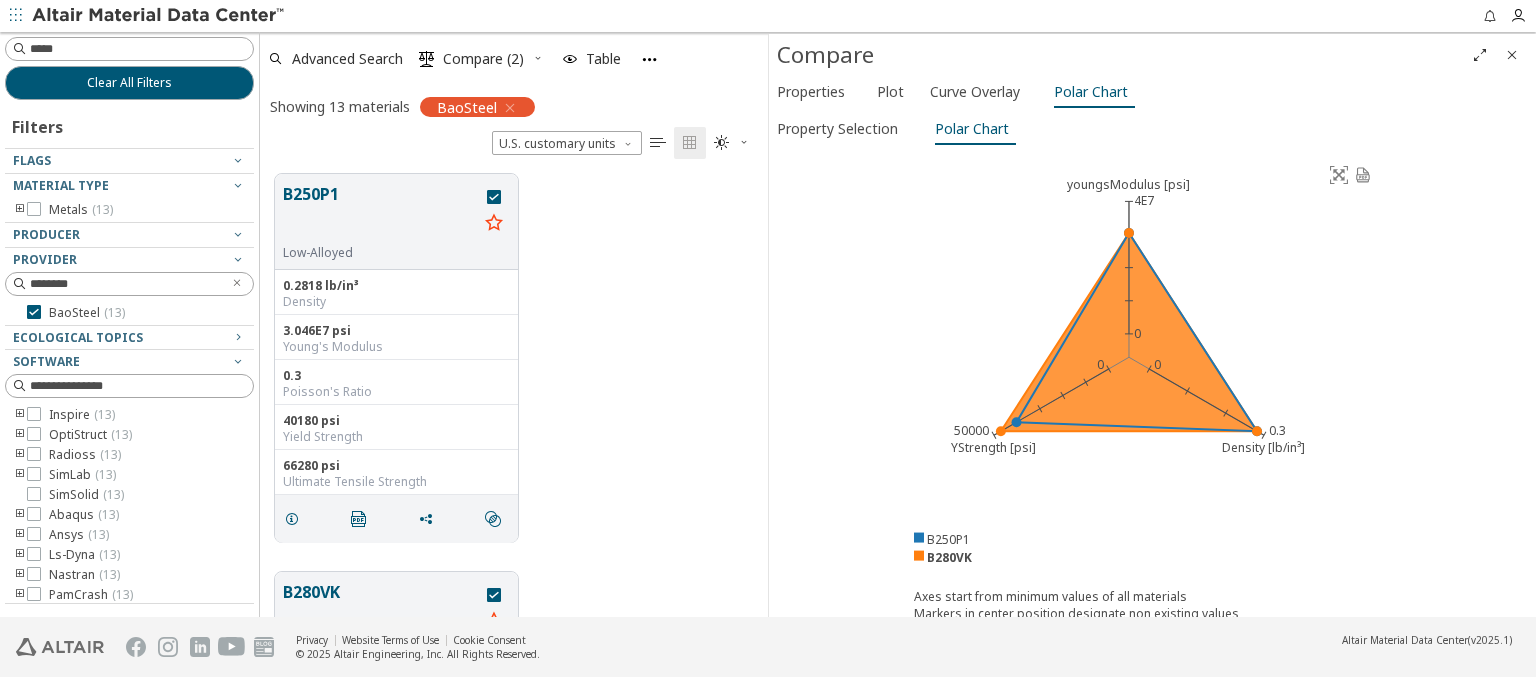 type on "******" 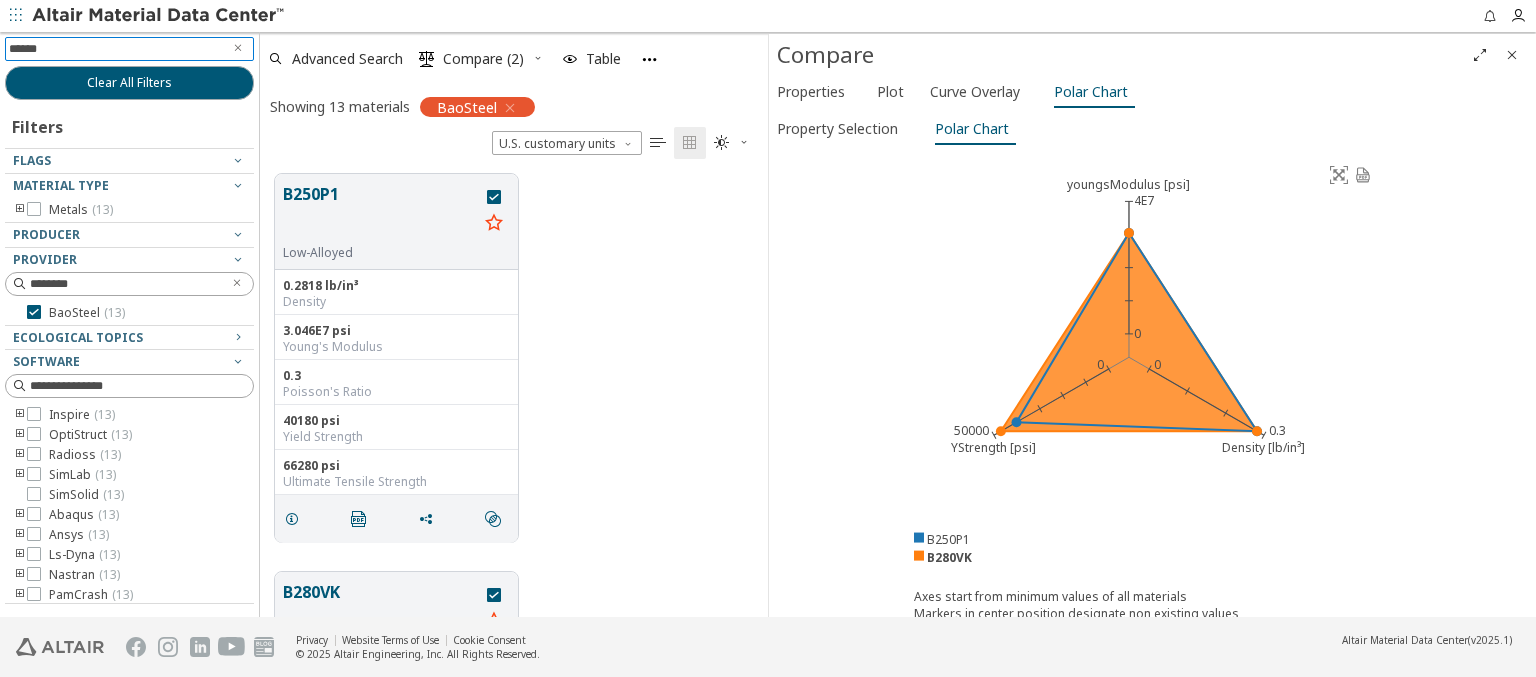type 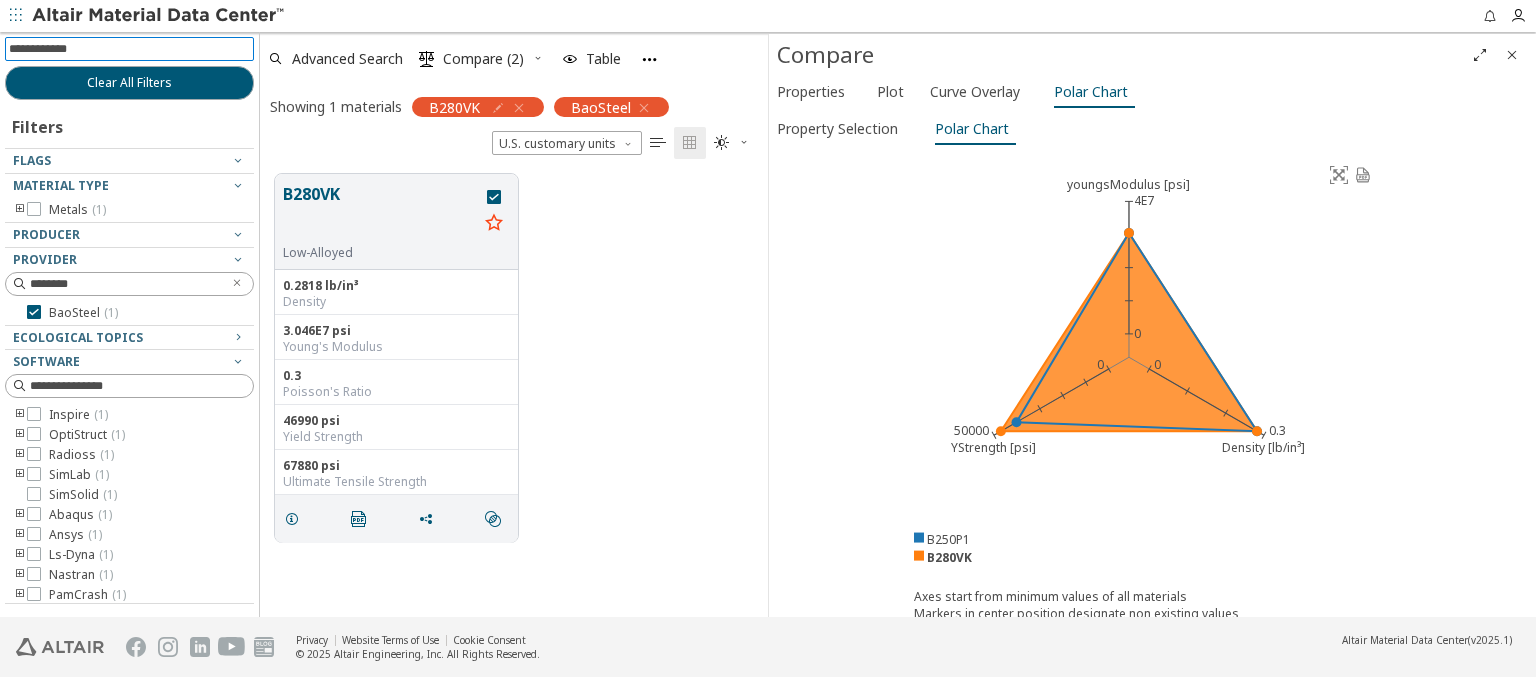 click at bounding box center (159, 16) 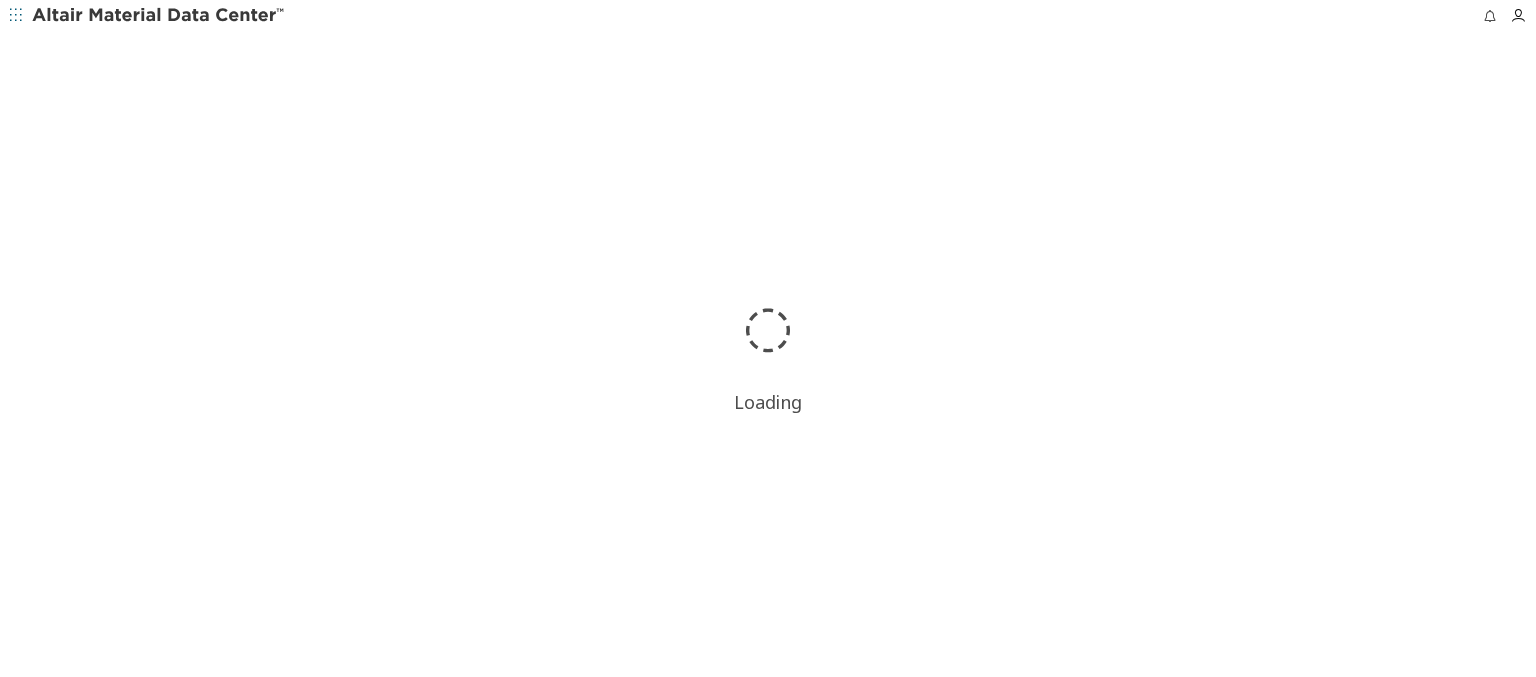 scroll, scrollTop: 0, scrollLeft: 0, axis: both 